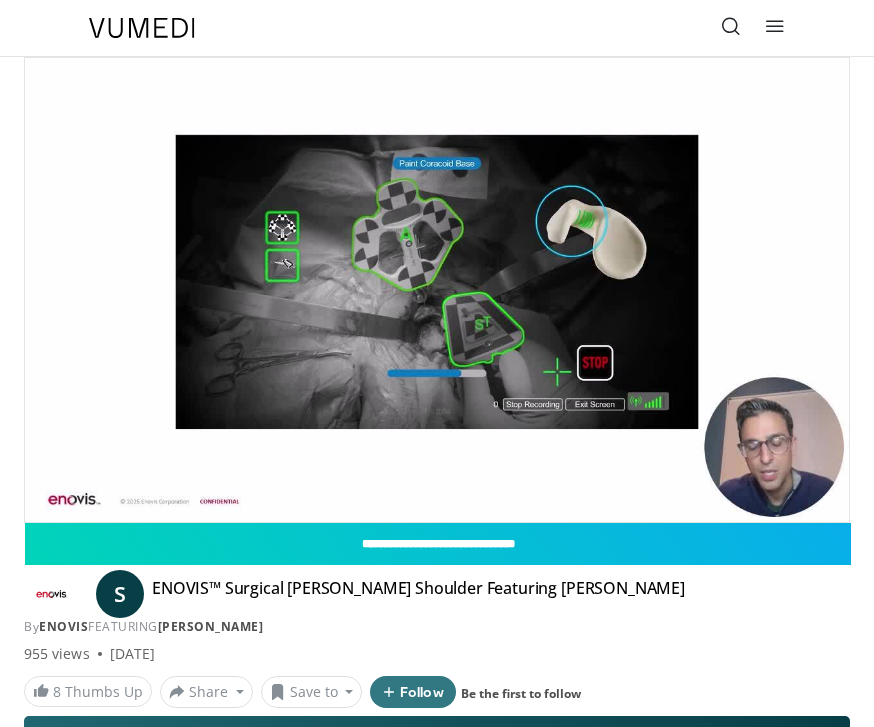 scroll, scrollTop: 0, scrollLeft: 0, axis: both 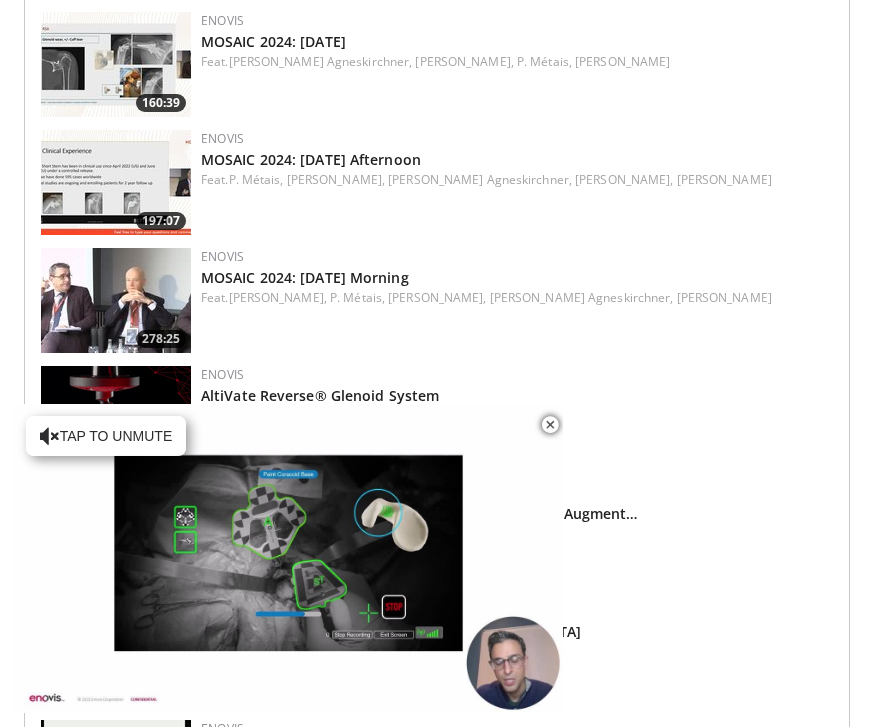 click on "Enovis" at bounding box center (517, 375) 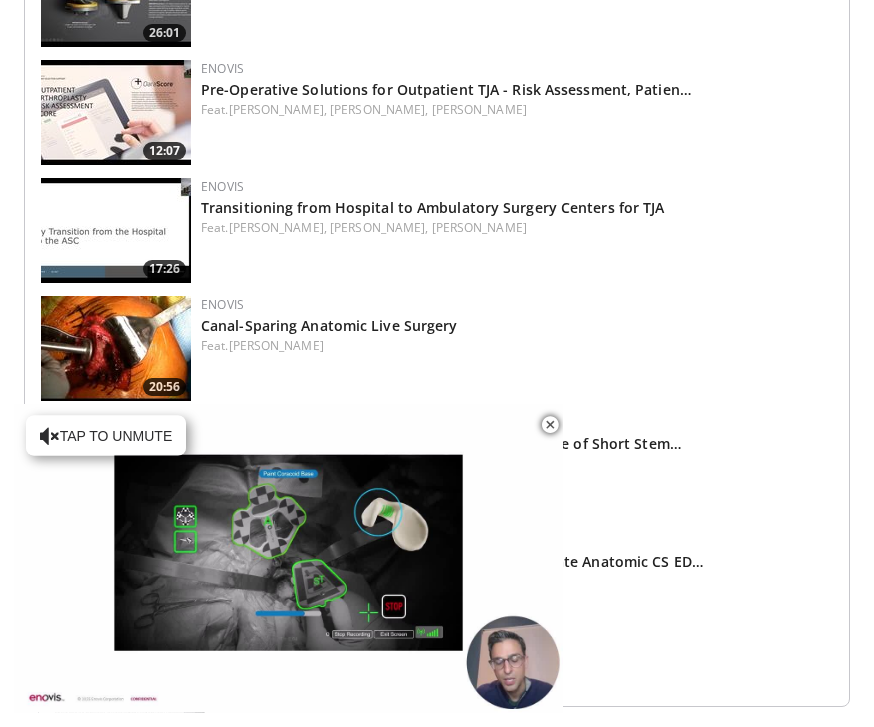 scroll, scrollTop: 2762, scrollLeft: 0, axis: vertical 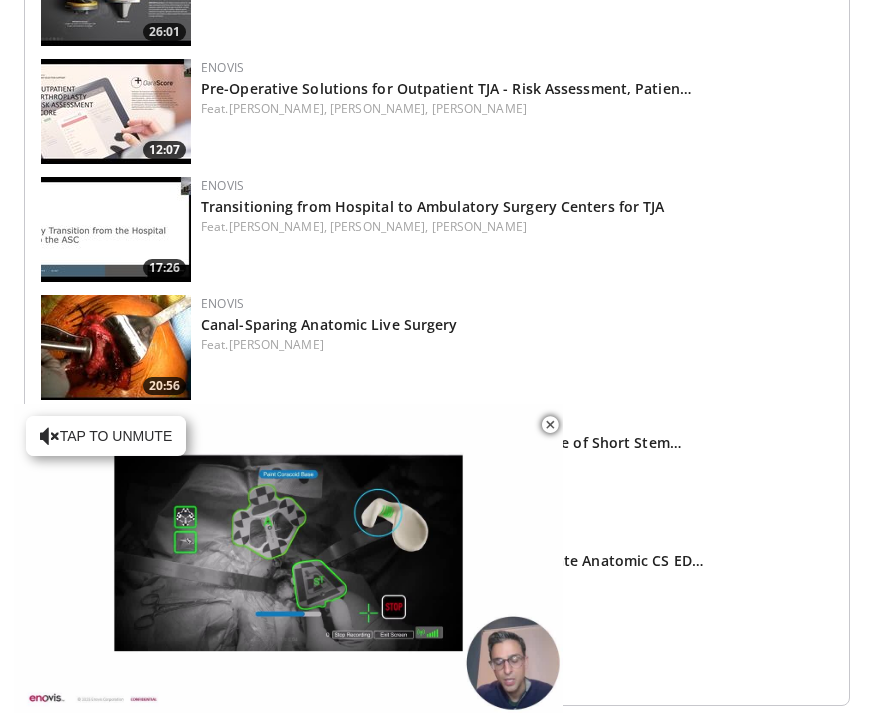 click on "Enovis
Canal-Sparing Anatomic Live Surgery
Feat.
[PERSON_NAME]" at bounding box center (517, 347) 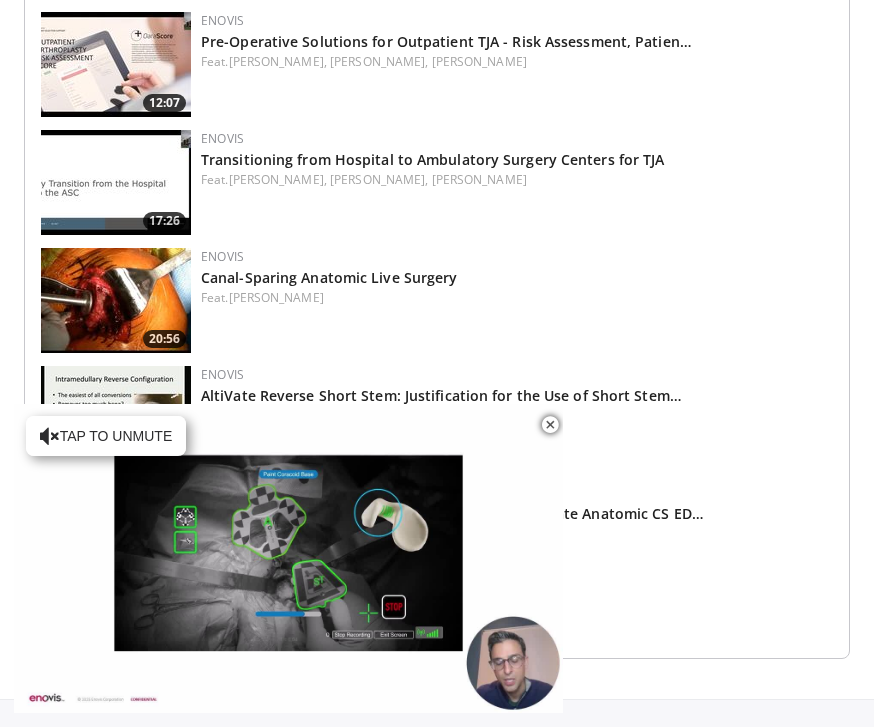 scroll, scrollTop: 2578, scrollLeft: 0, axis: vertical 